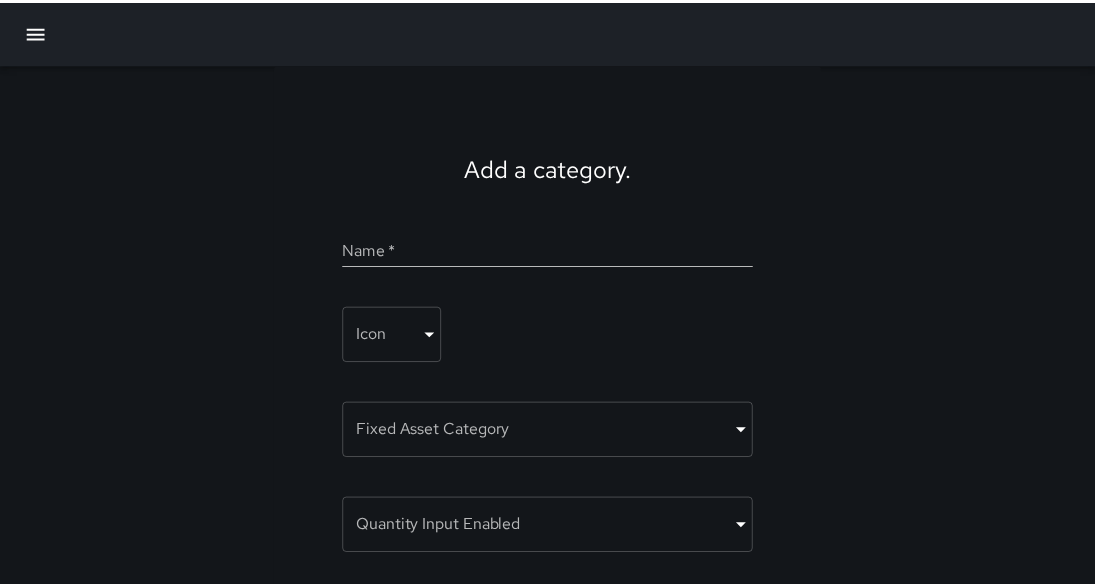 scroll, scrollTop: 0, scrollLeft: 0, axis: both 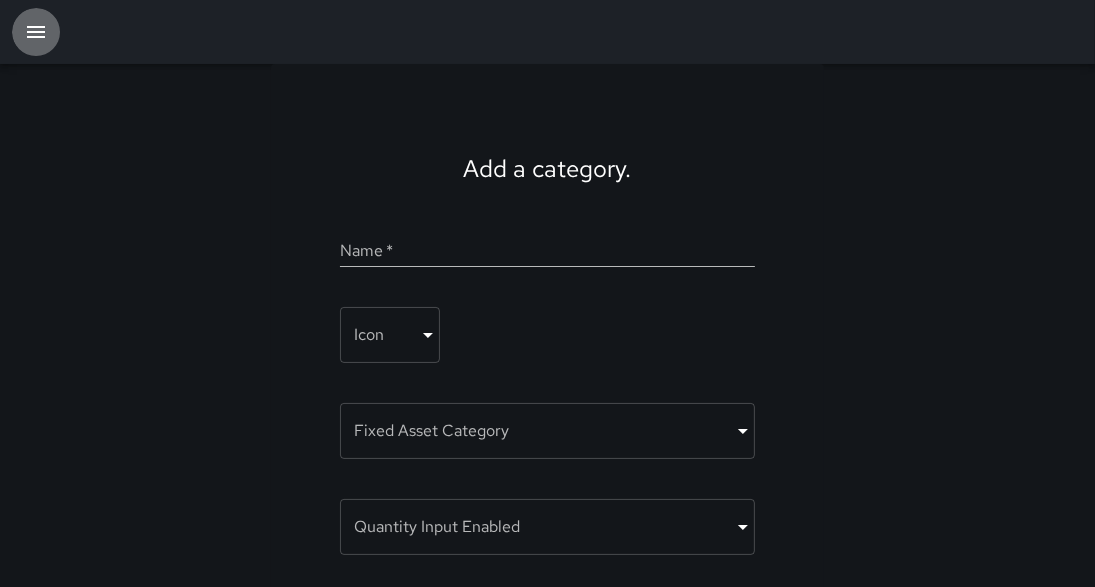 click 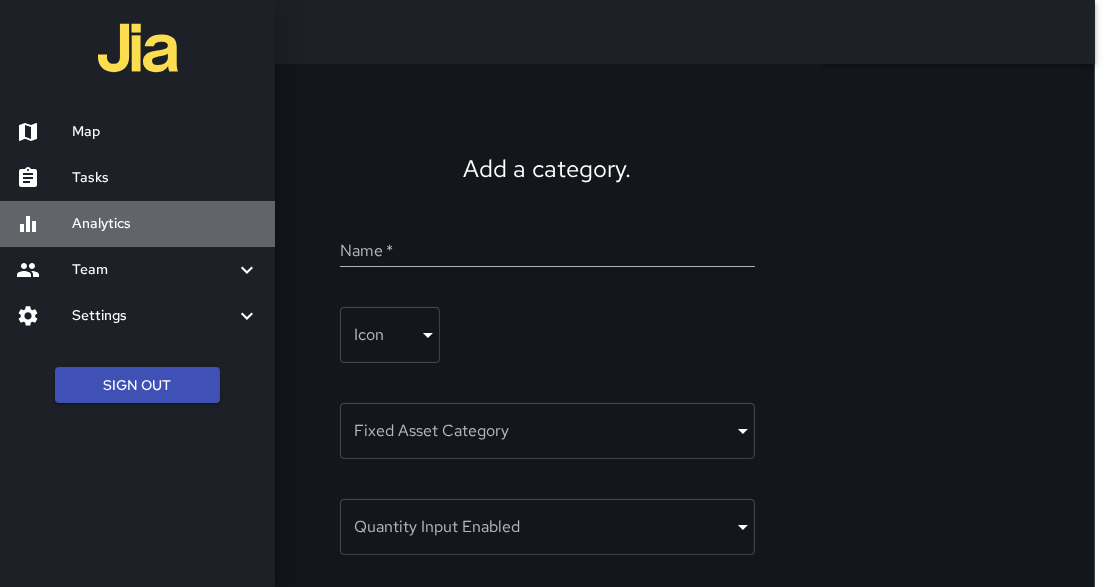 click on "Analytics" at bounding box center [165, 224] 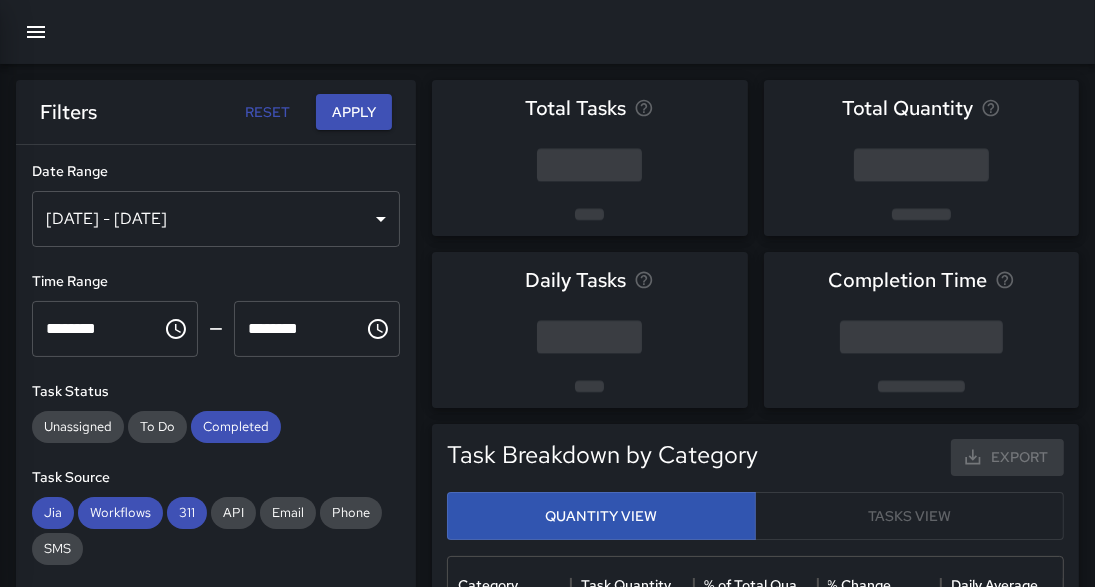 scroll, scrollTop: 12, scrollLeft: 13, axis: both 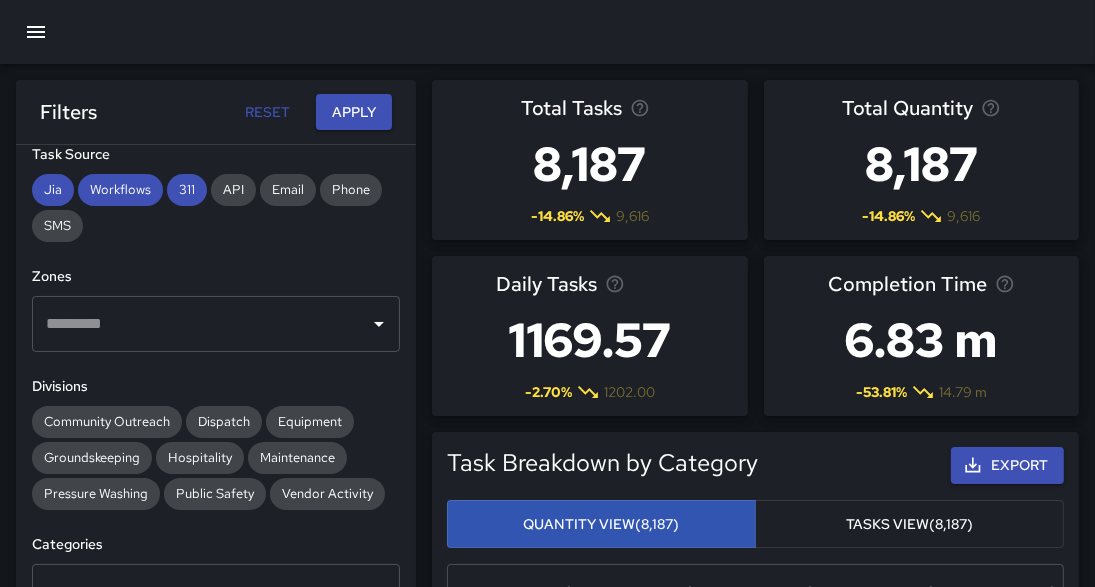click on "​" at bounding box center [216, 324] 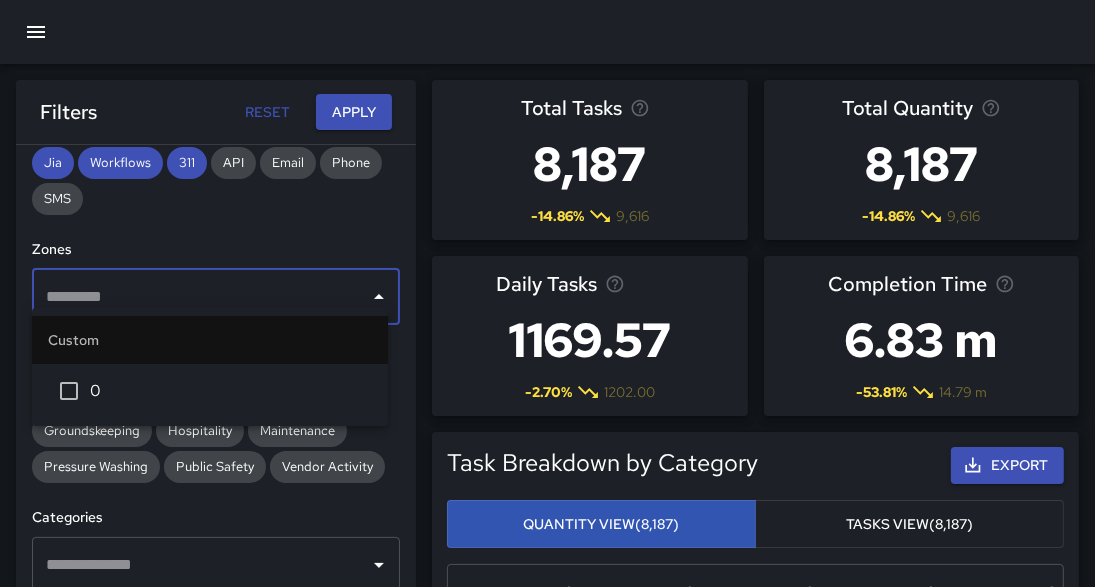 scroll, scrollTop: 338, scrollLeft: 0, axis: vertical 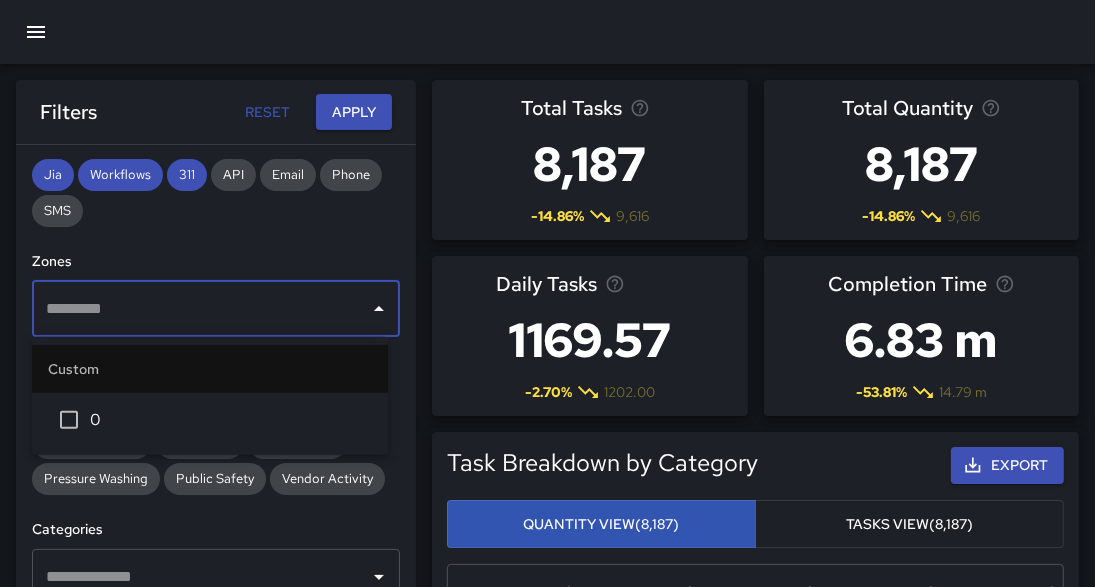 click 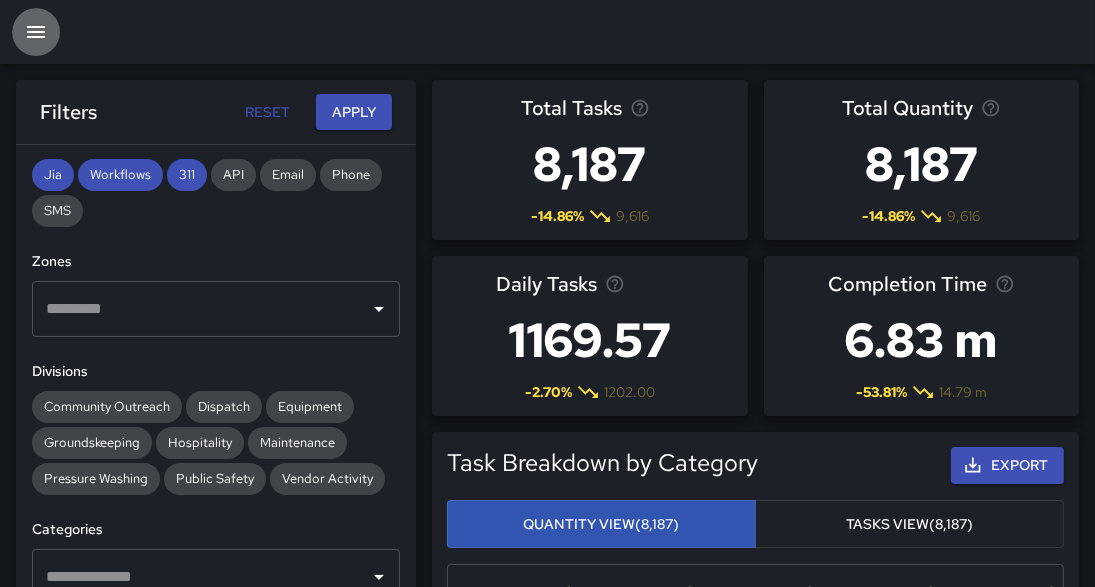 click 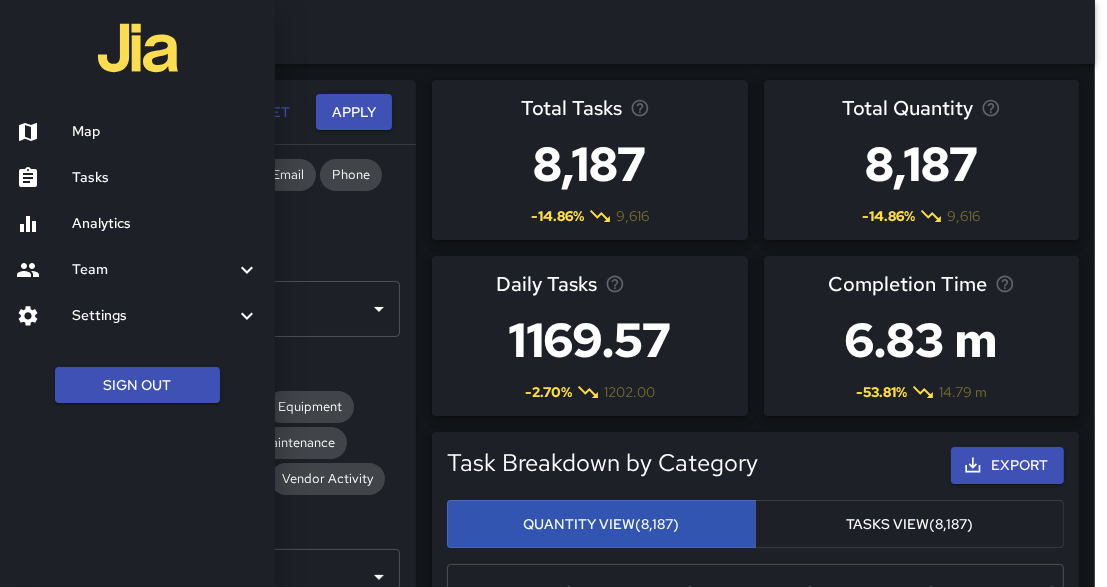 click at bounding box center (553, 293) 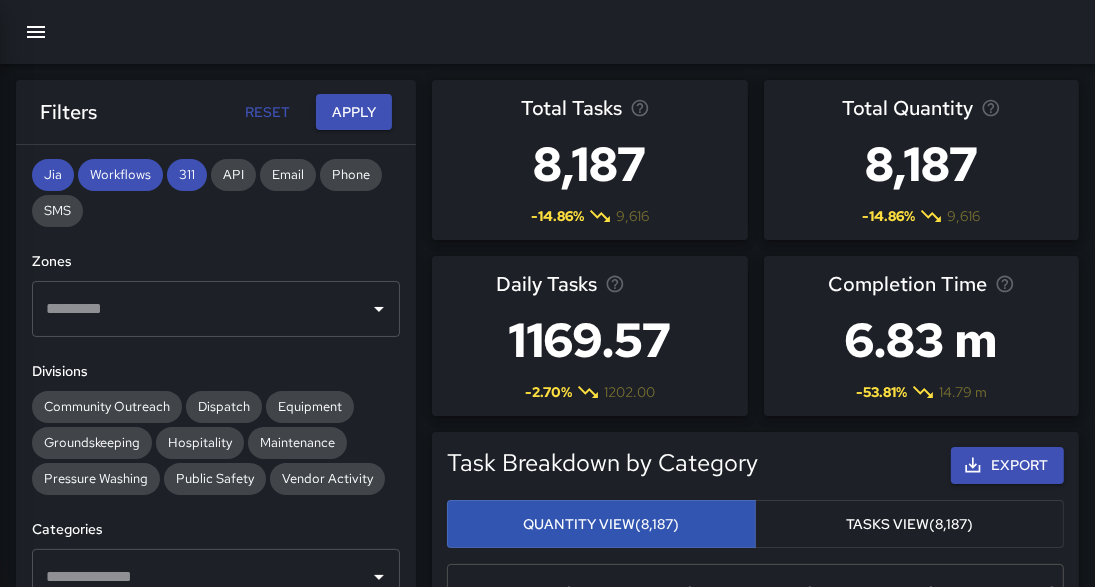 scroll, scrollTop: 12, scrollLeft: 13, axis: both 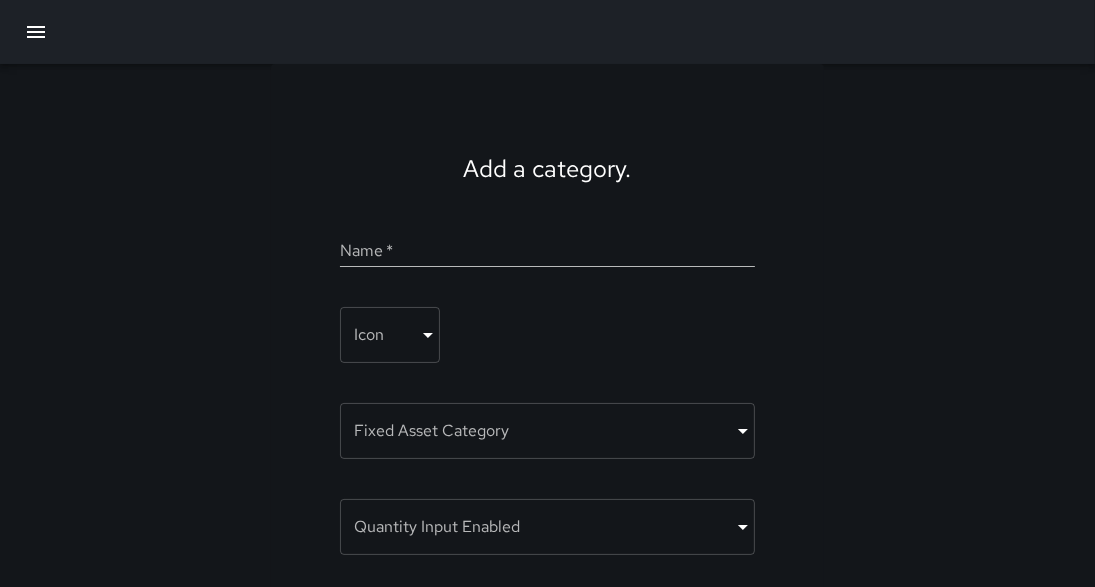 click 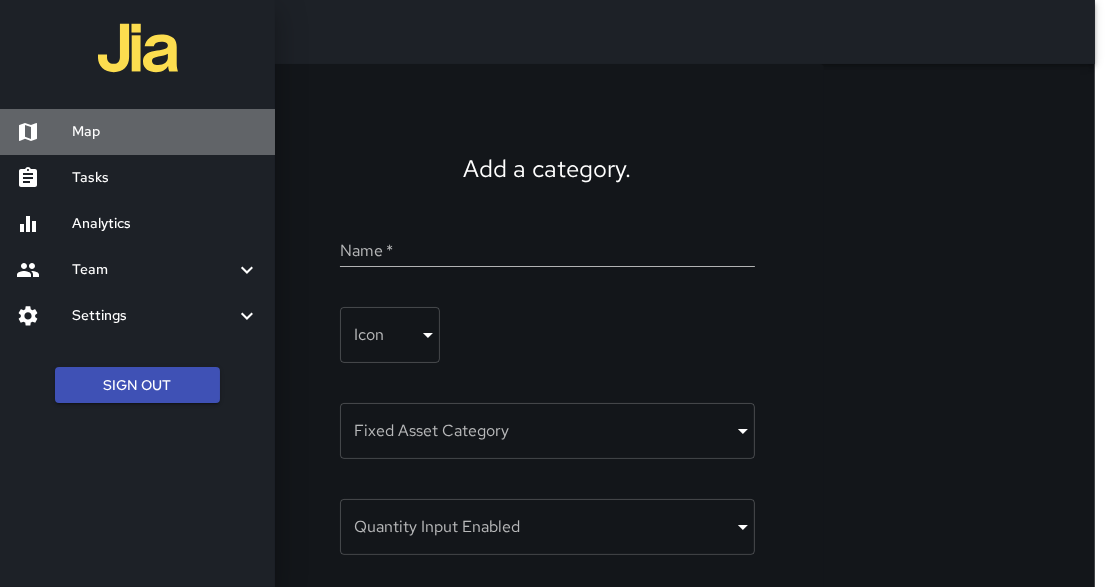 click on "Map" at bounding box center (165, 132) 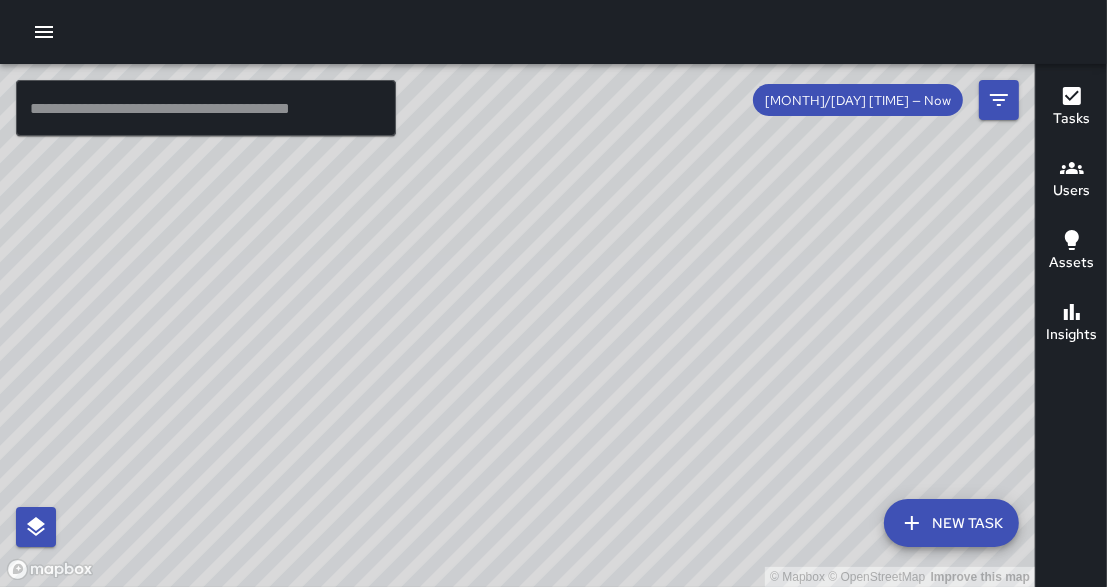 drag, startPoint x: 479, startPoint y: 269, endPoint x: 464, endPoint y: 242, distance: 30.88689 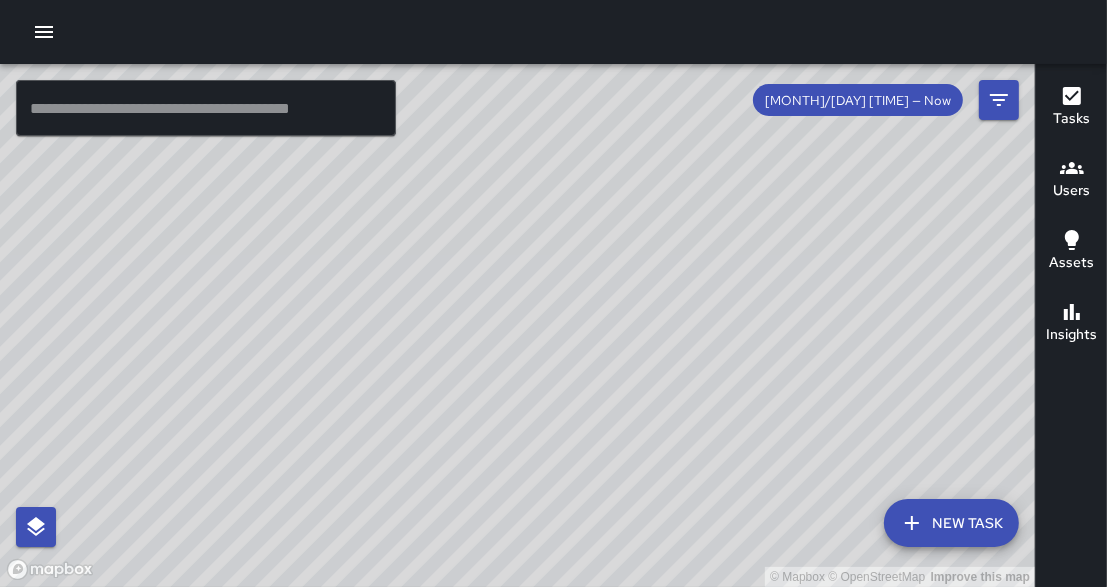 drag, startPoint x: 666, startPoint y: 441, endPoint x: 663, endPoint y: 367, distance: 74.06078 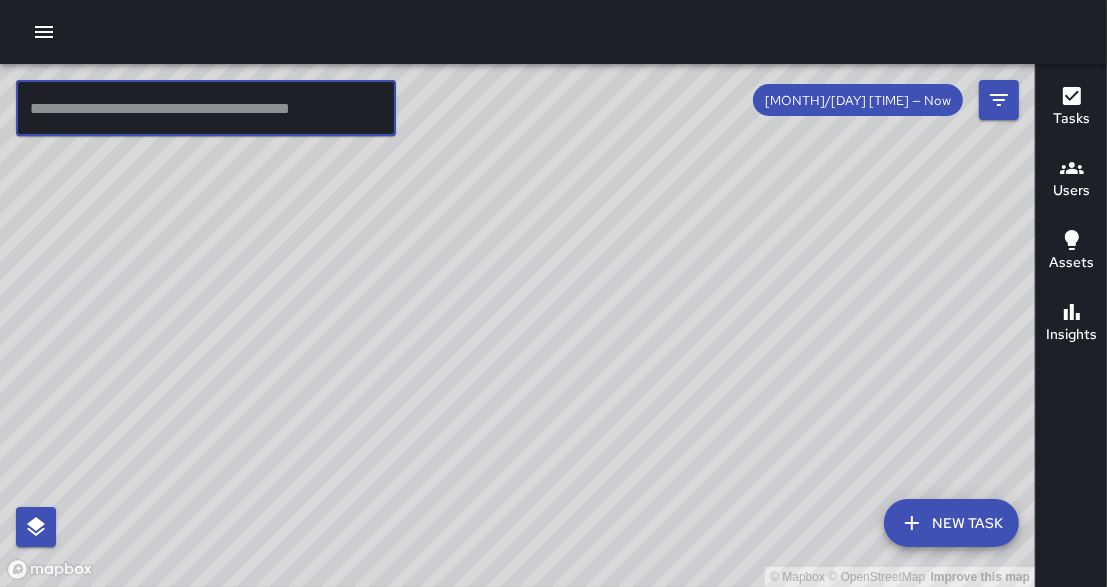 click at bounding box center [206, 108] 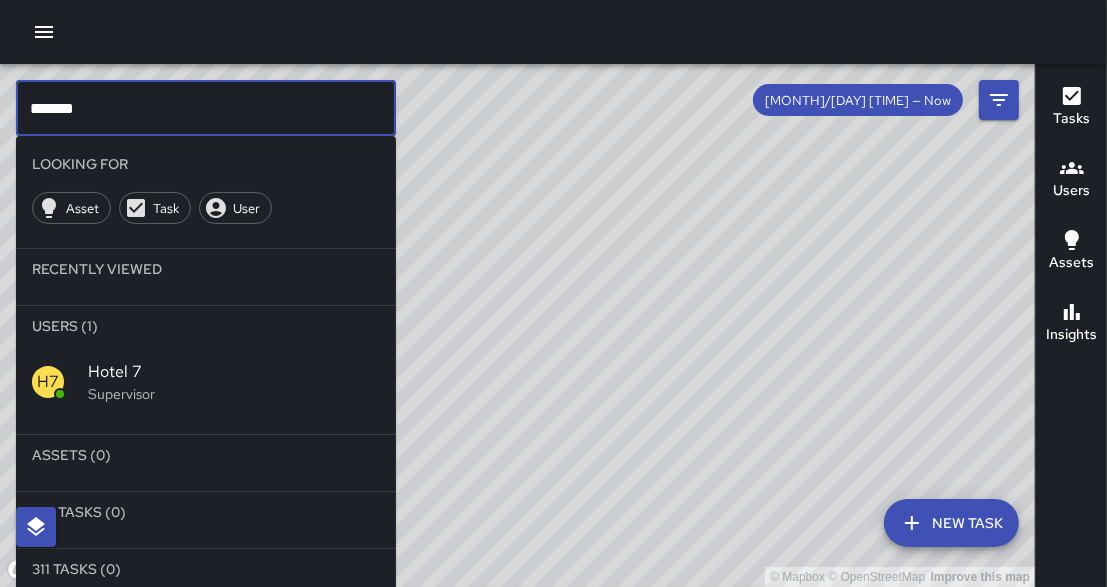 type on "*******" 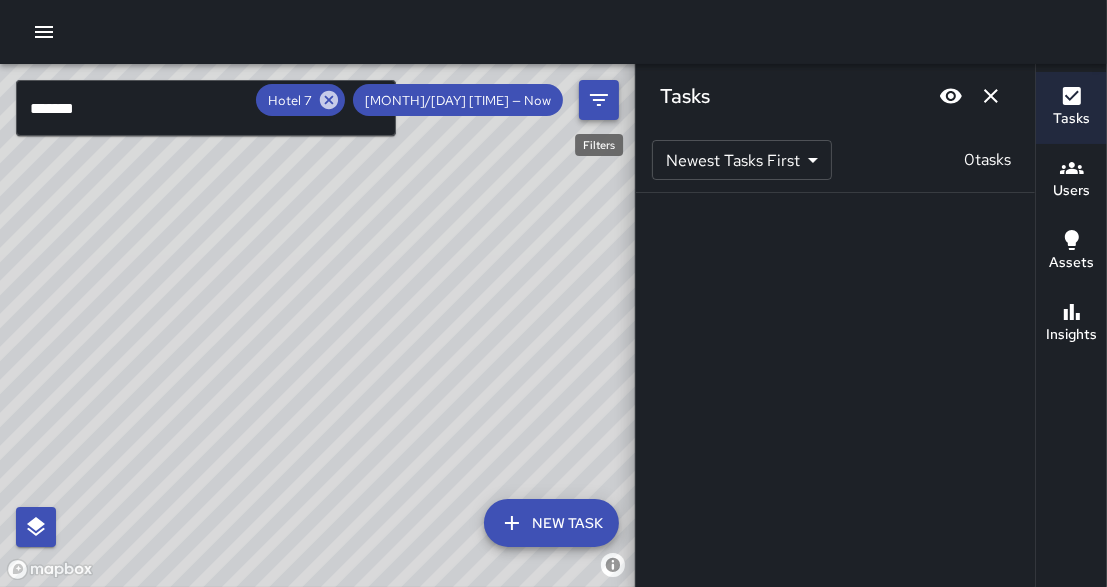 click 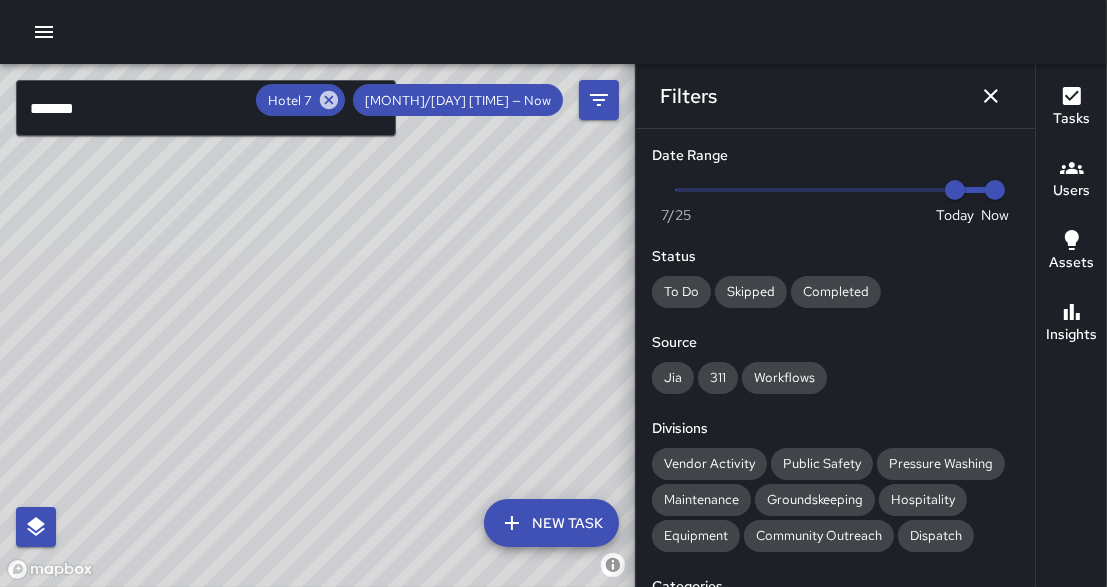 type on "*" 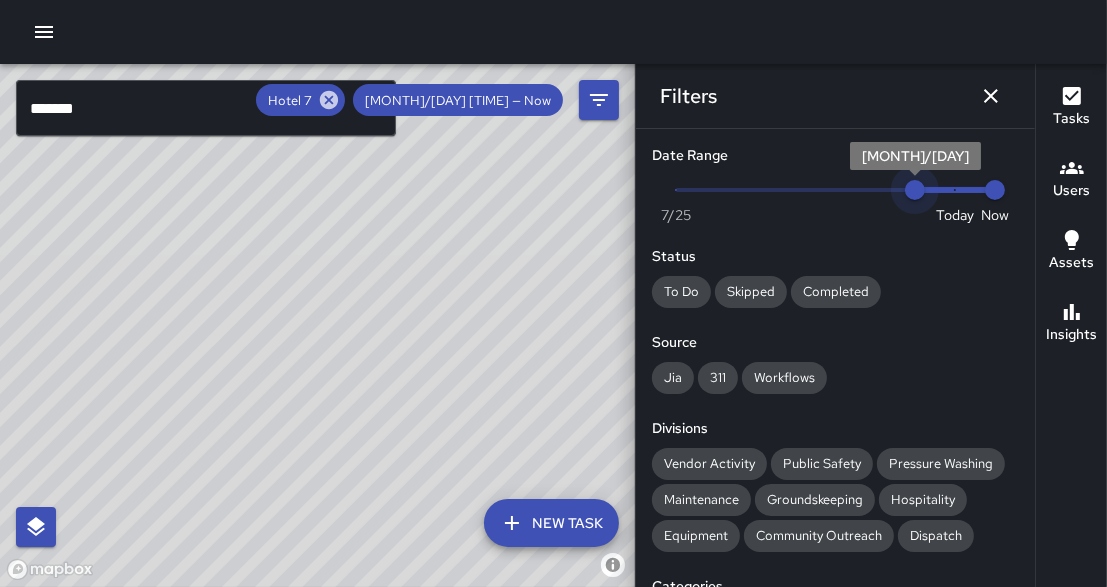 click on "Now Today [DATE] [DATE] [TIME]" at bounding box center [835, 190] 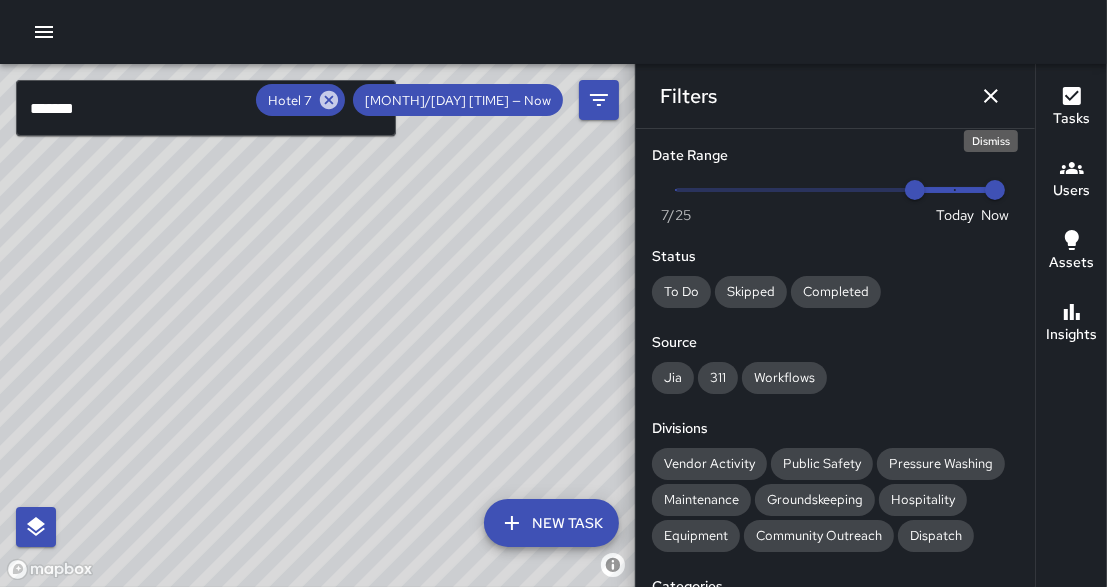 click 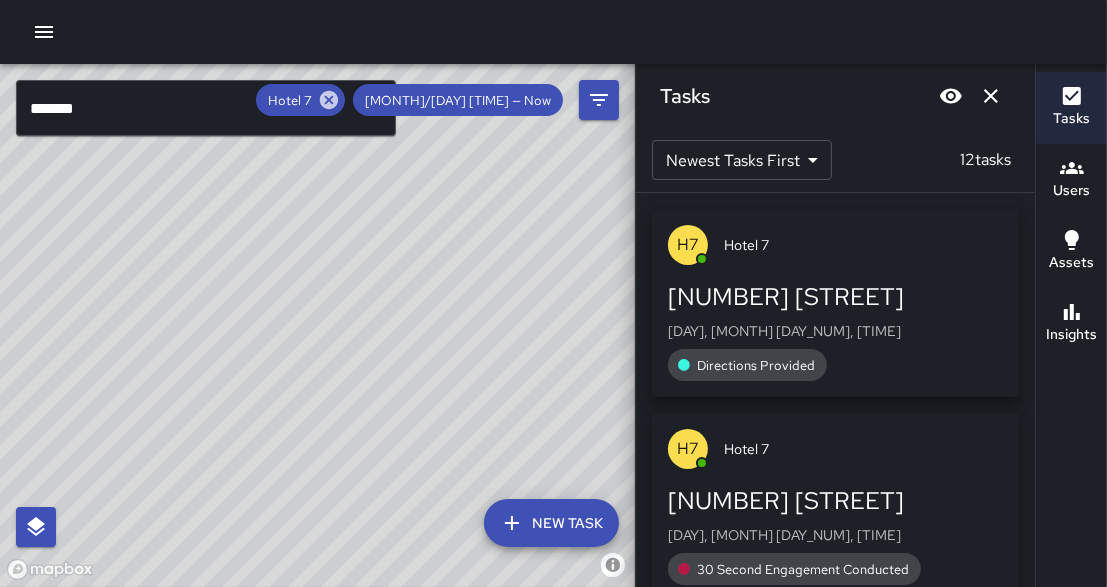 drag, startPoint x: 449, startPoint y: 262, endPoint x: 402, endPoint y: 347, distance: 97.128784 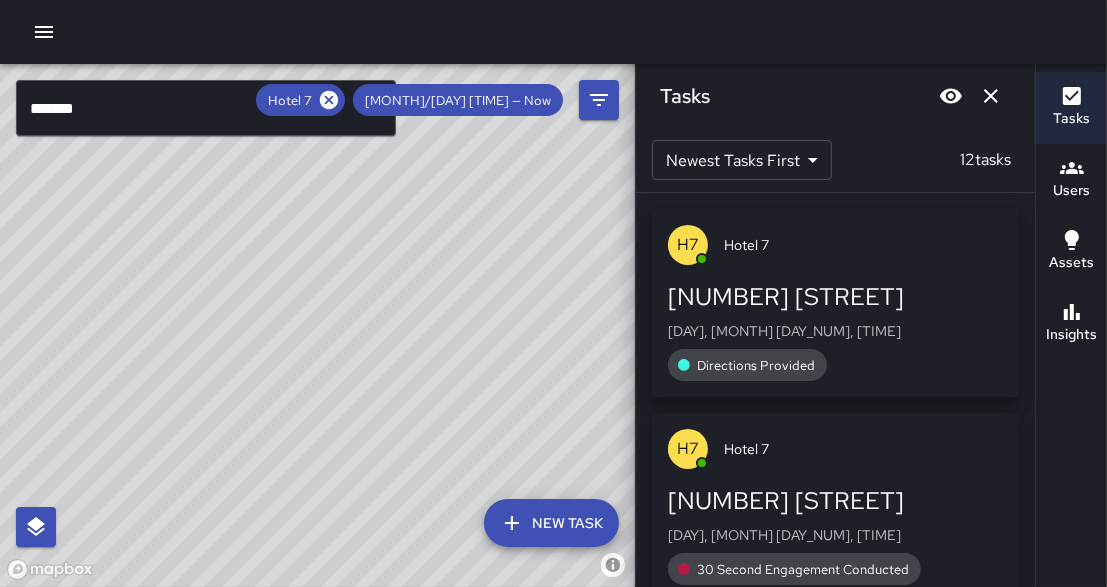 click 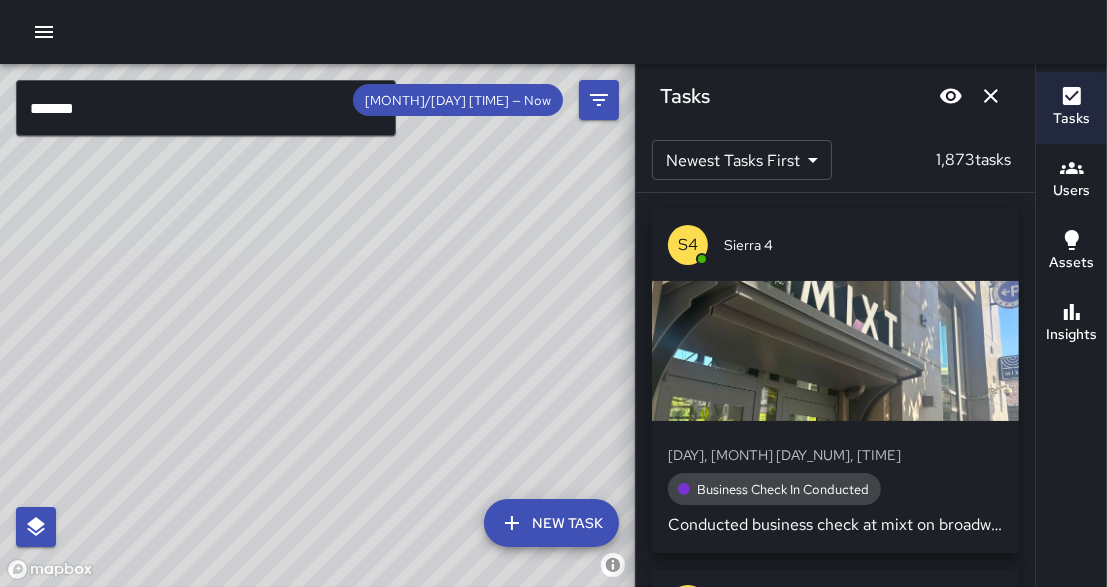 click on "*******" at bounding box center (206, 108) 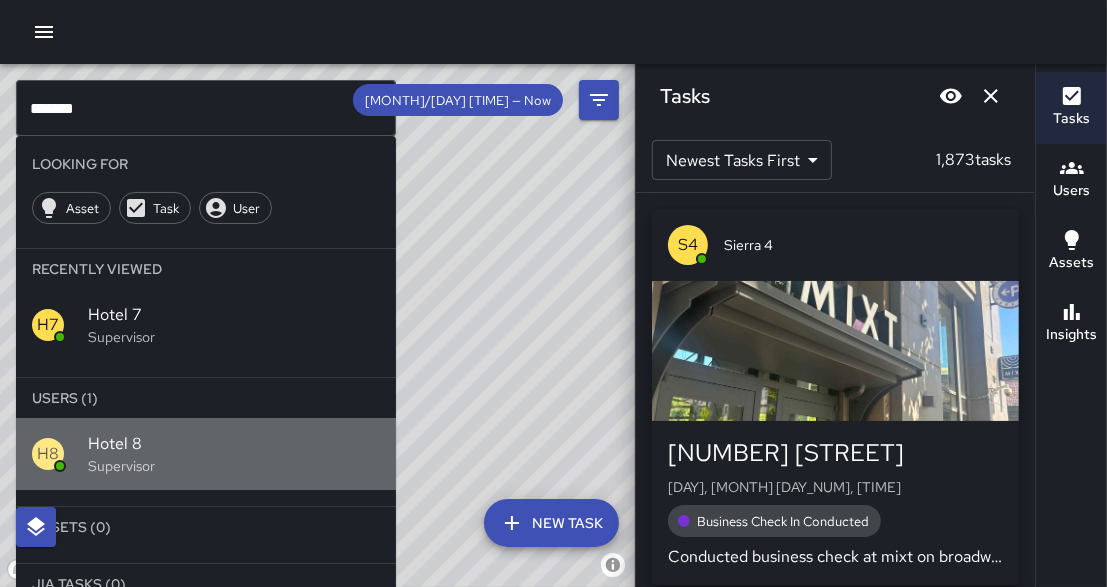 click on "Hotel 8" at bounding box center [234, 444] 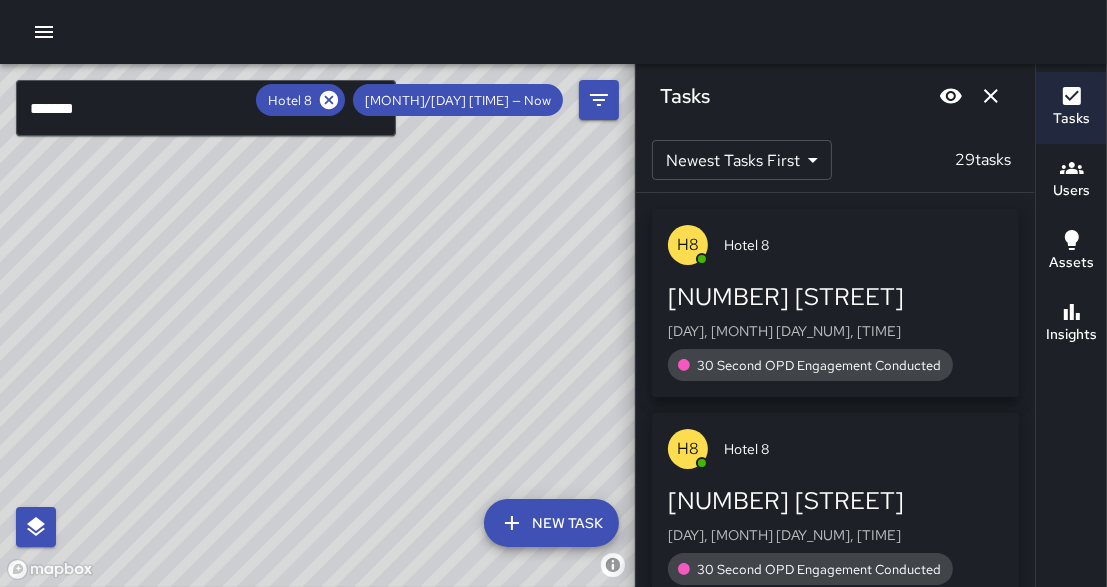 click 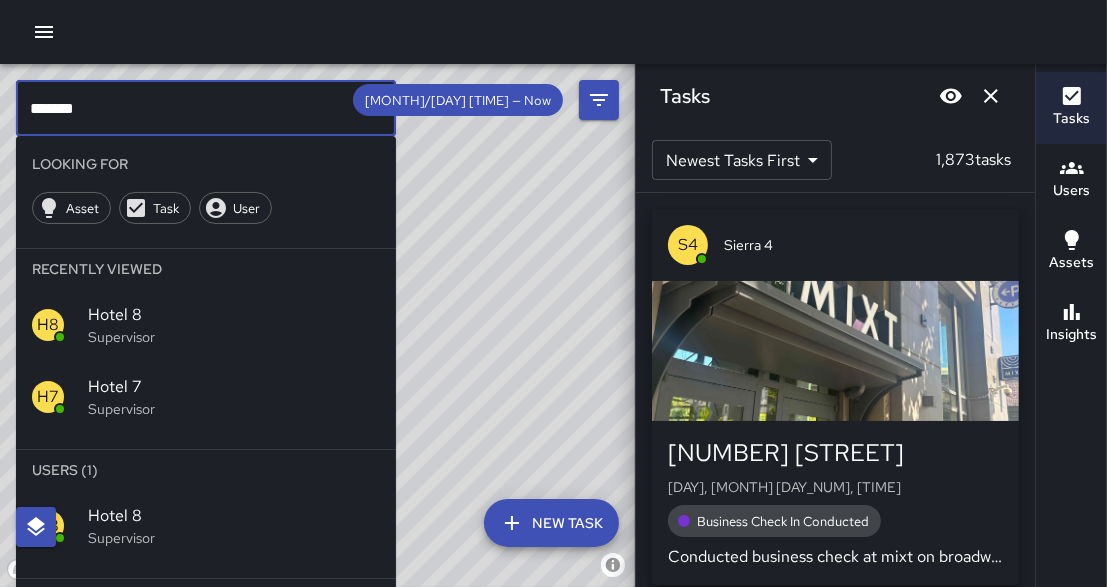 click on "*******" at bounding box center [206, 108] 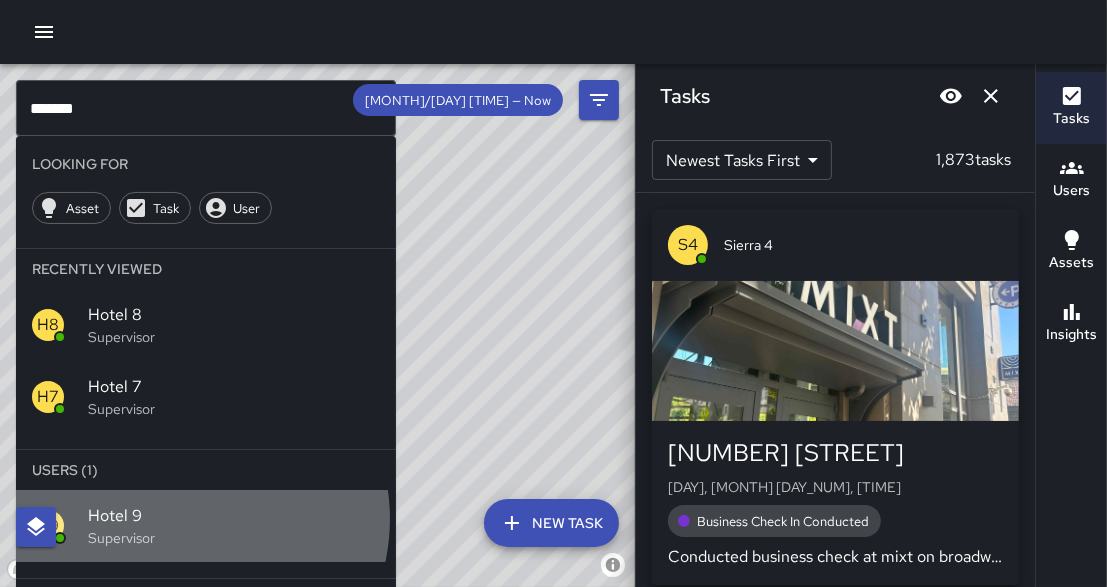 click on "Hotel 9" at bounding box center (234, 516) 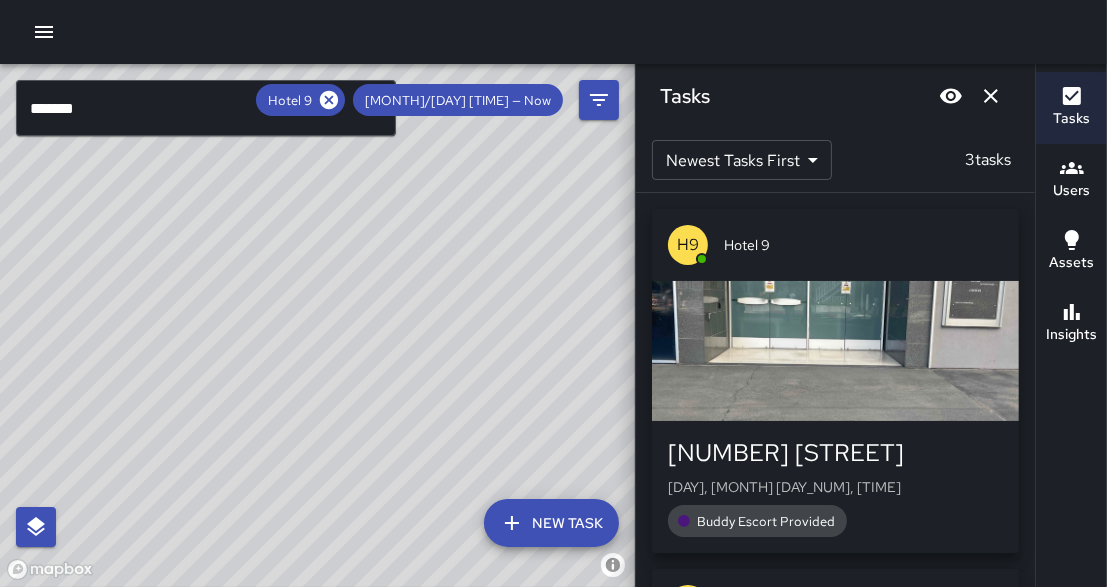 click 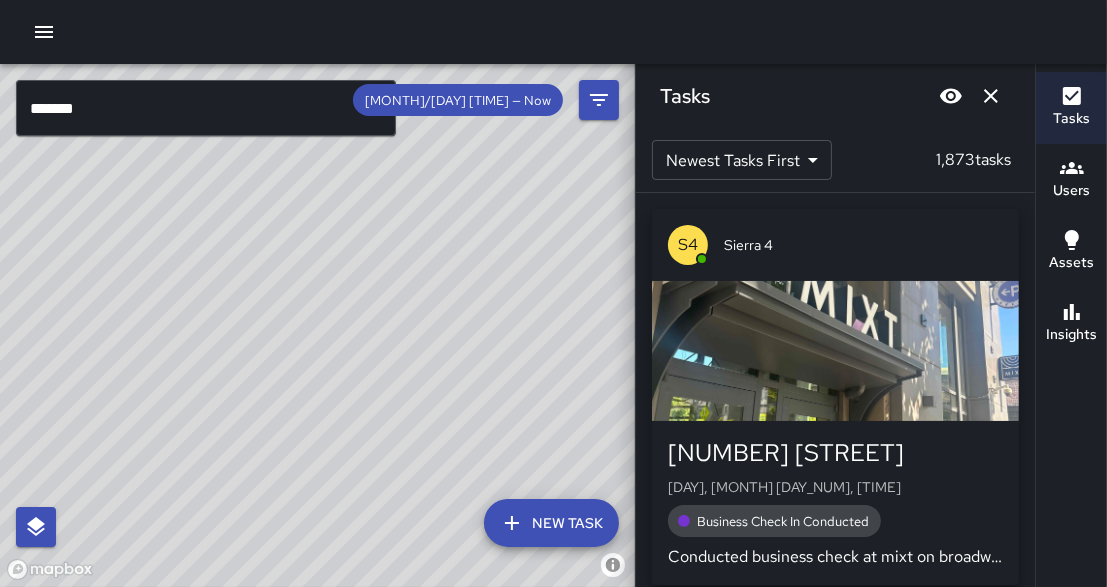 click on "*******" at bounding box center (206, 108) 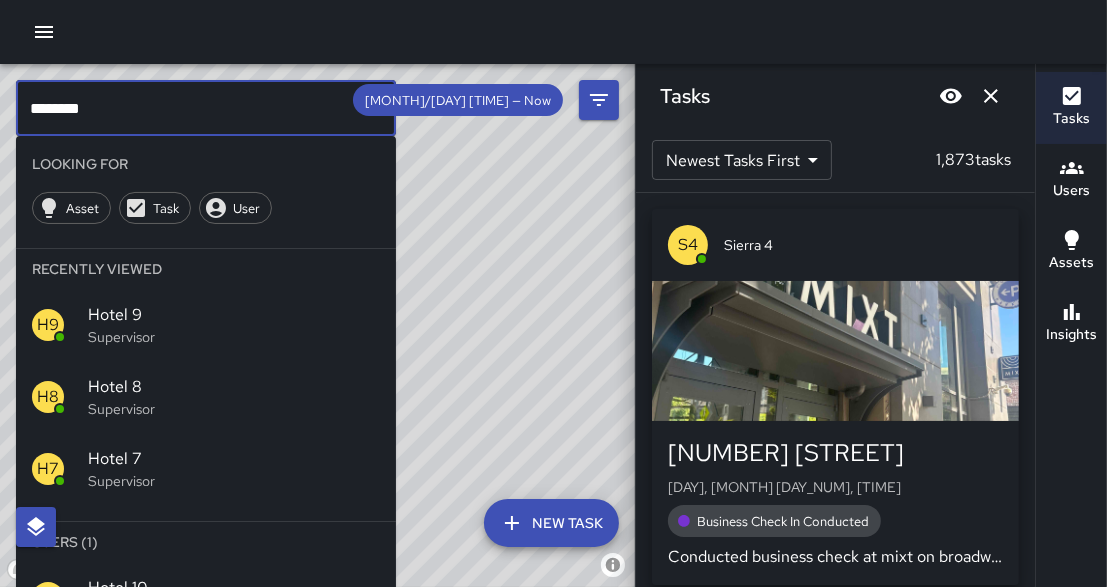 click on "Hotel 10" at bounding box center (234, 588) 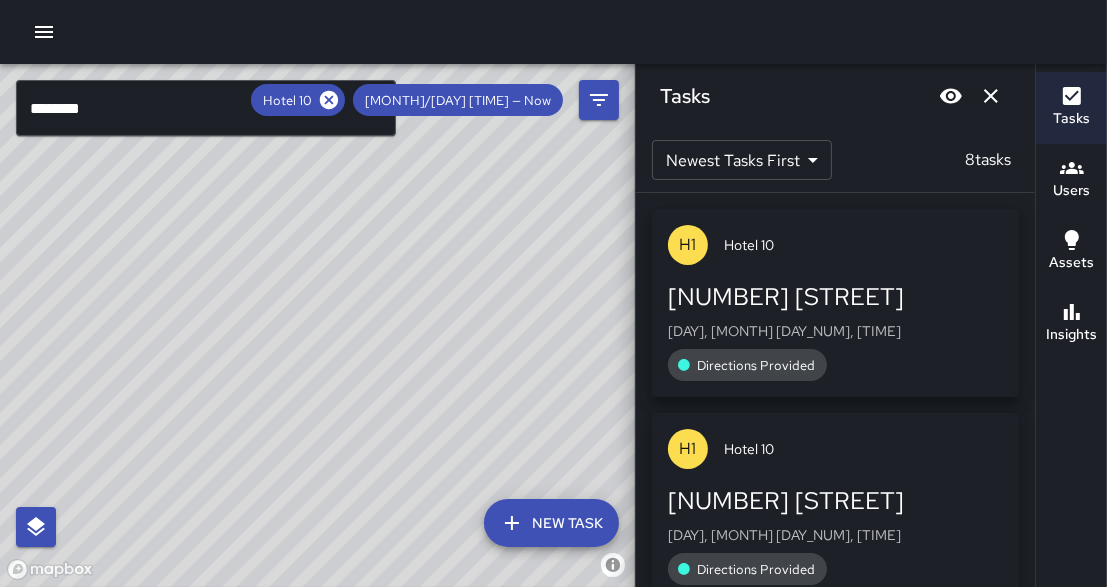 click 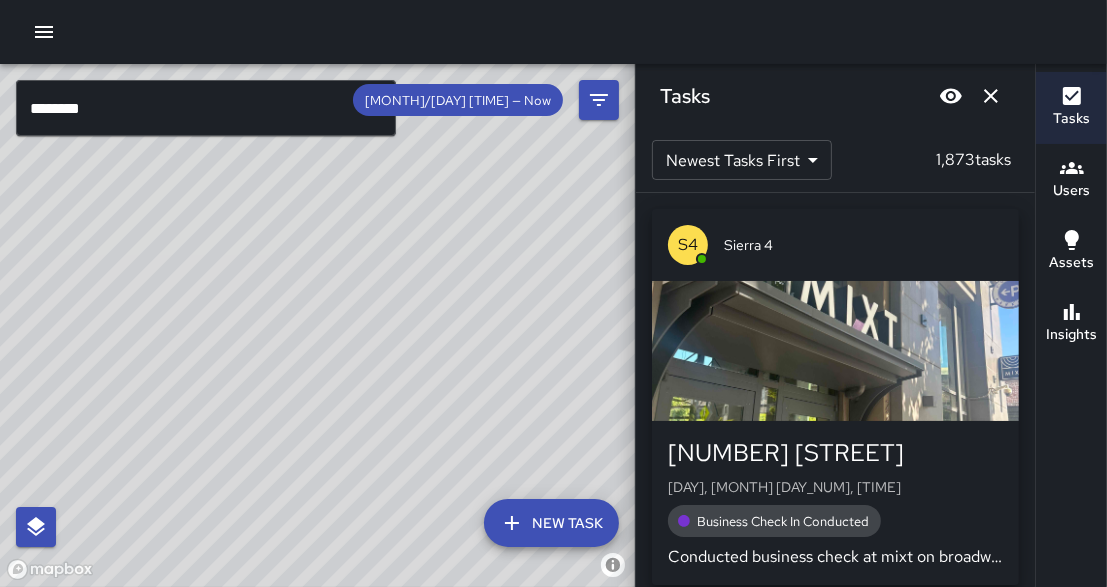 click on "********" at bounding box center (206, 108) 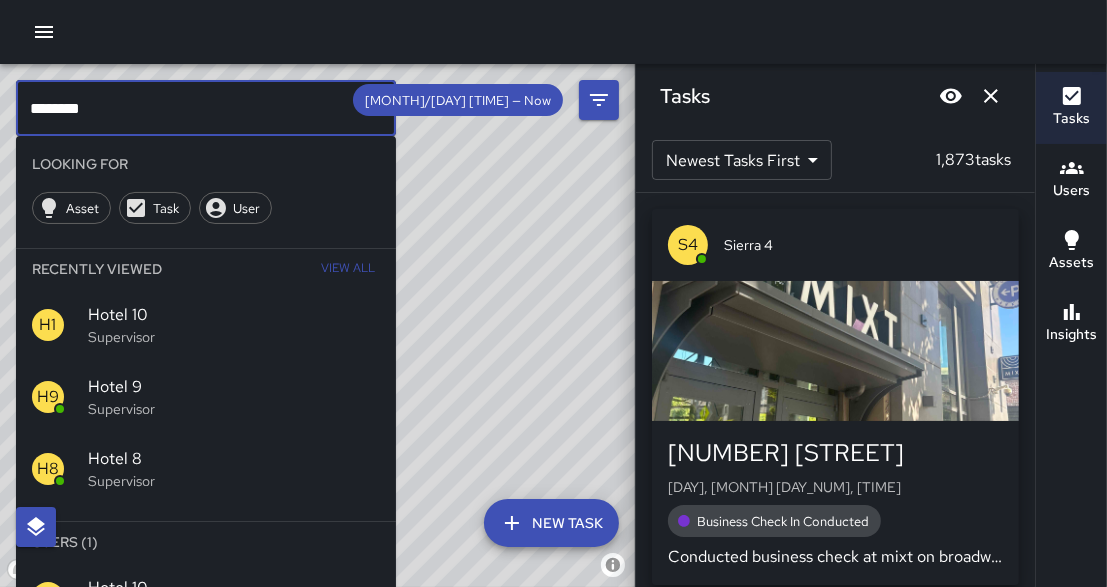 click on "********" at bounding box center (206, 108) 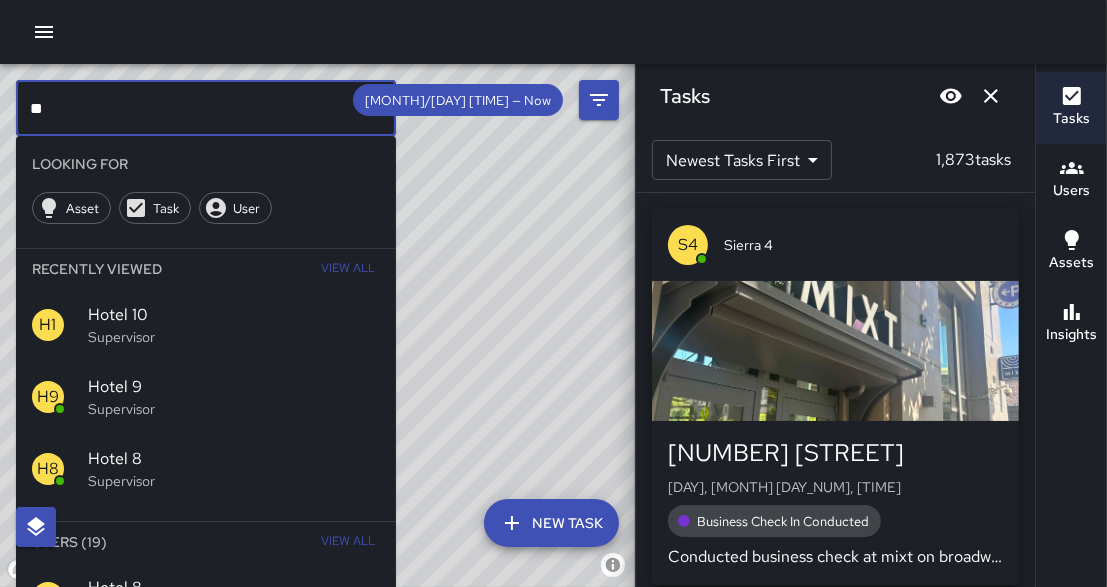 type on "*" 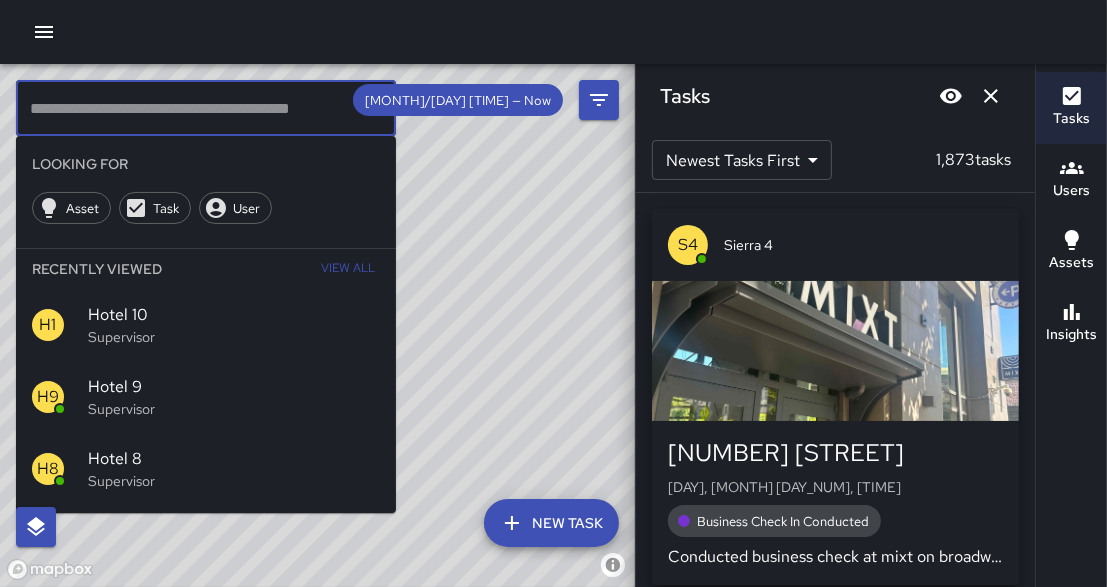 click at bounding box center [206, 108] 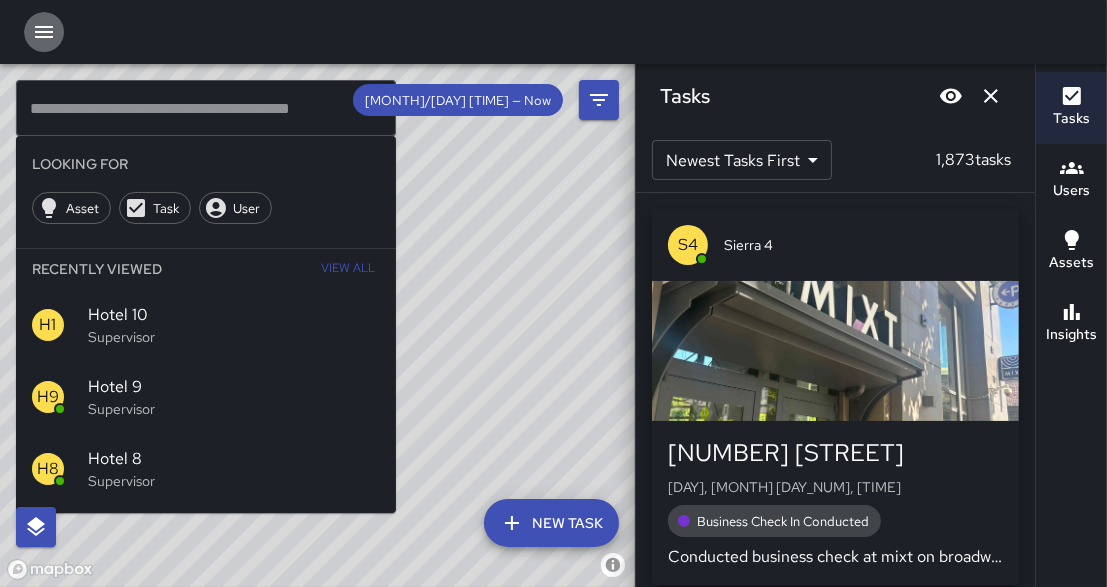 click 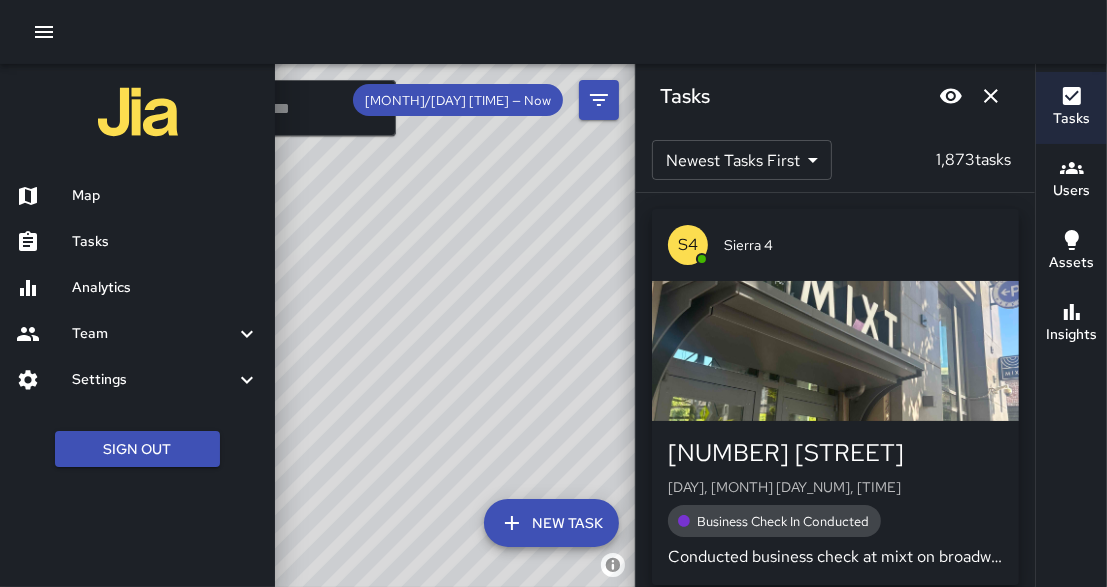 click on "Map" at bounding box center [165, 196] 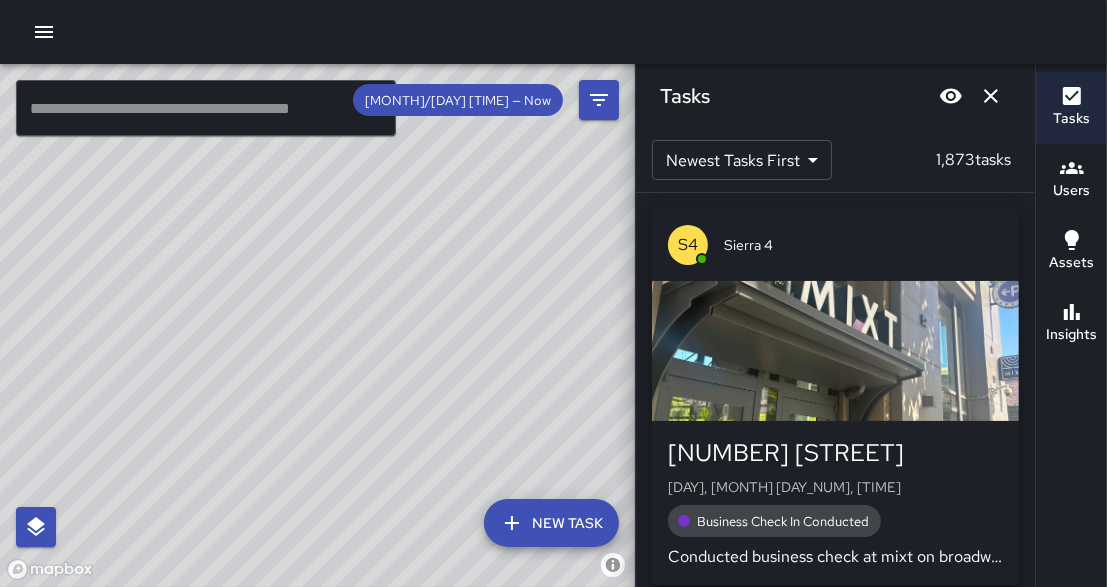 drag, startPoint x: 406, startPoint y: 411, endPoint x: 409, endPoint y: 376, distance: 35.128338 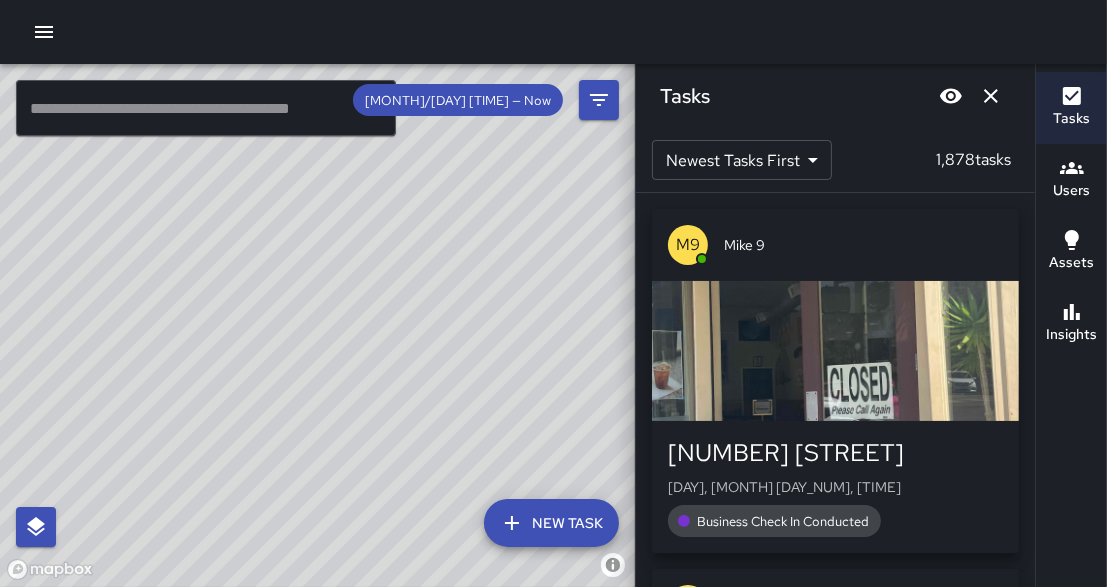 click at bounding box center [206, 108] 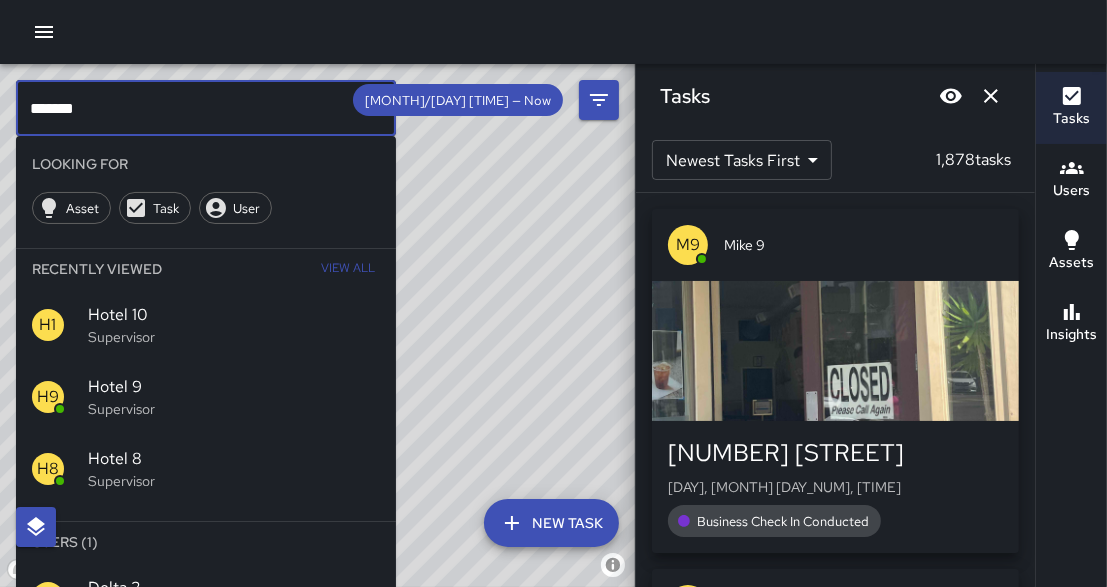 type on "*******" 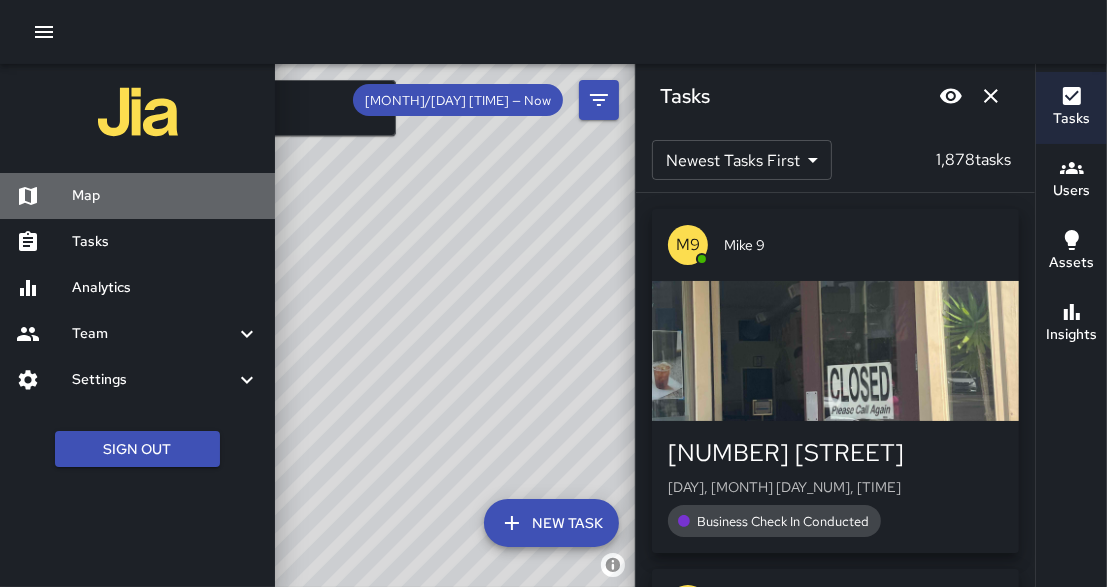 click on "Map" at bounding box center [165, 196] 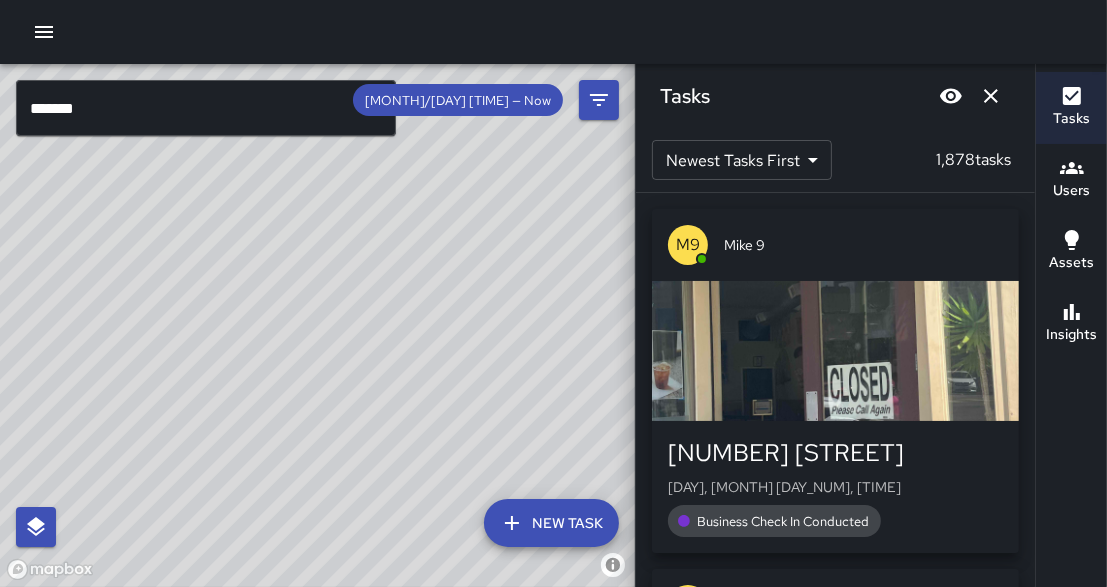 click at bounding box center [44, 32] 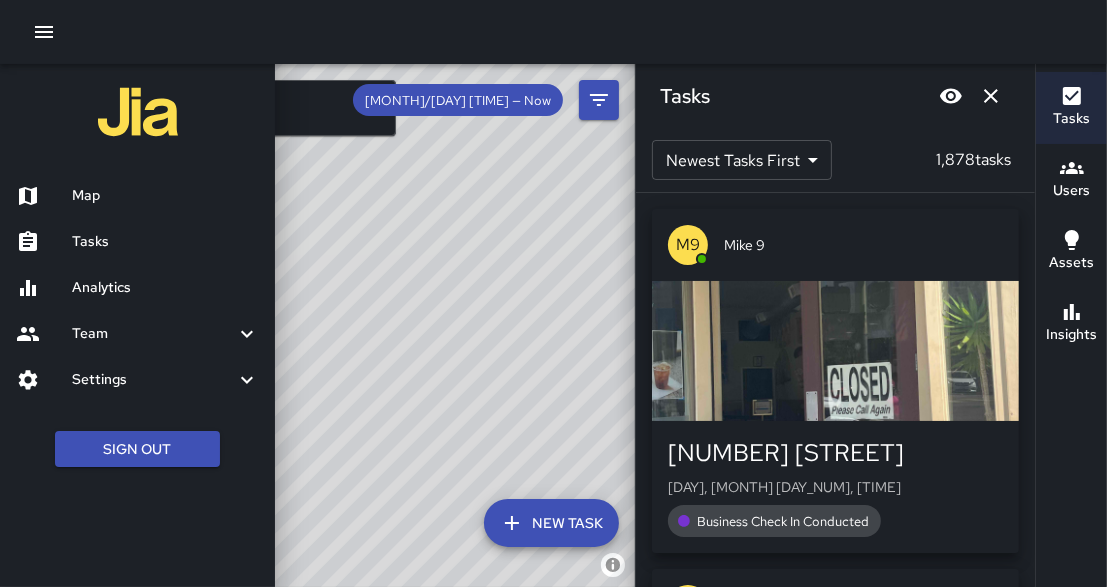 click at bounding box center [553, 32] 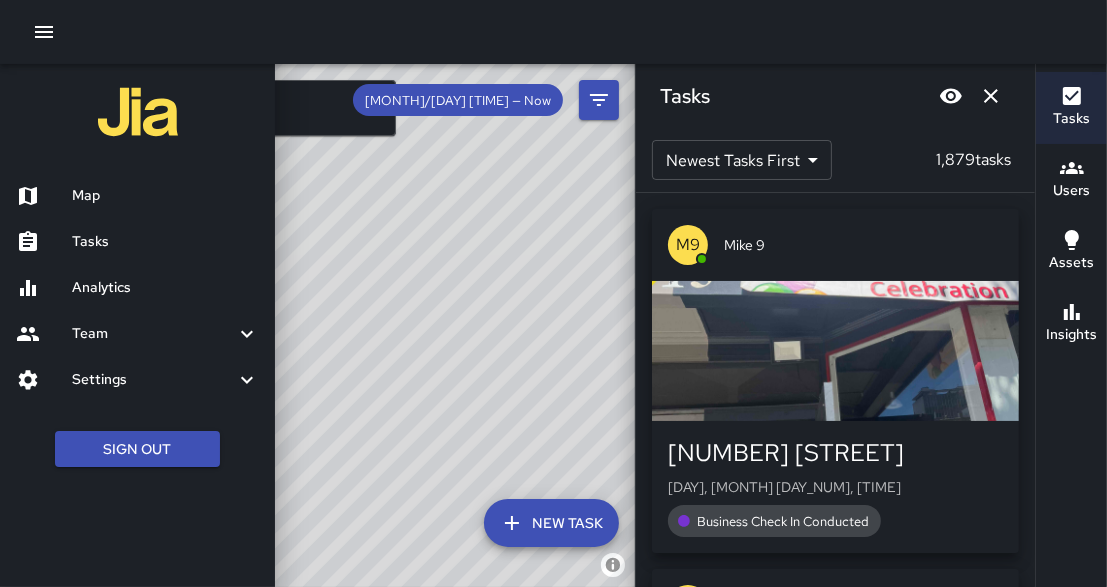type 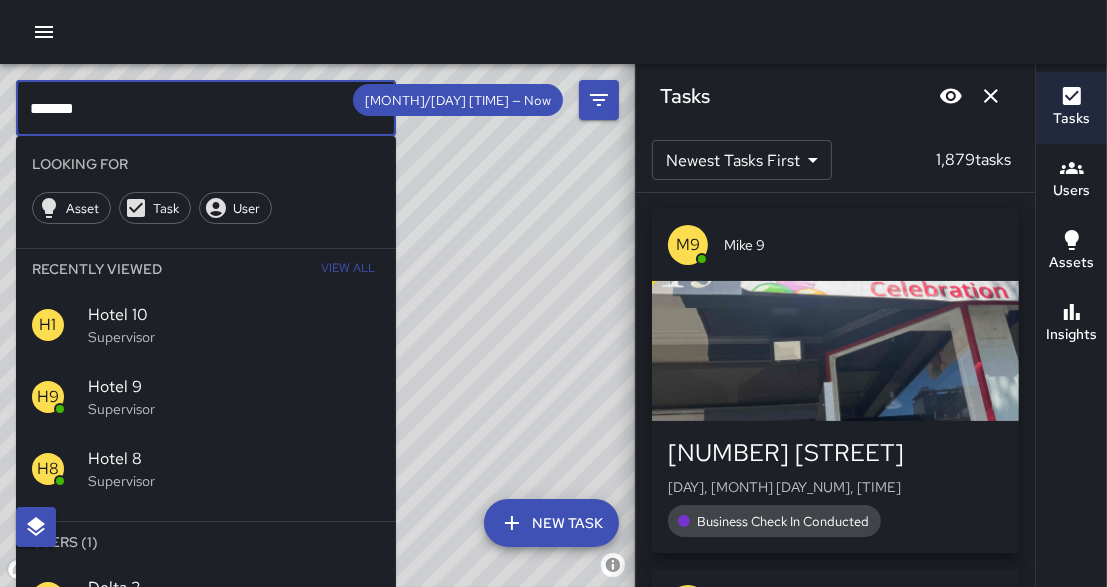click on "*******" at bounding box center [206, 108] 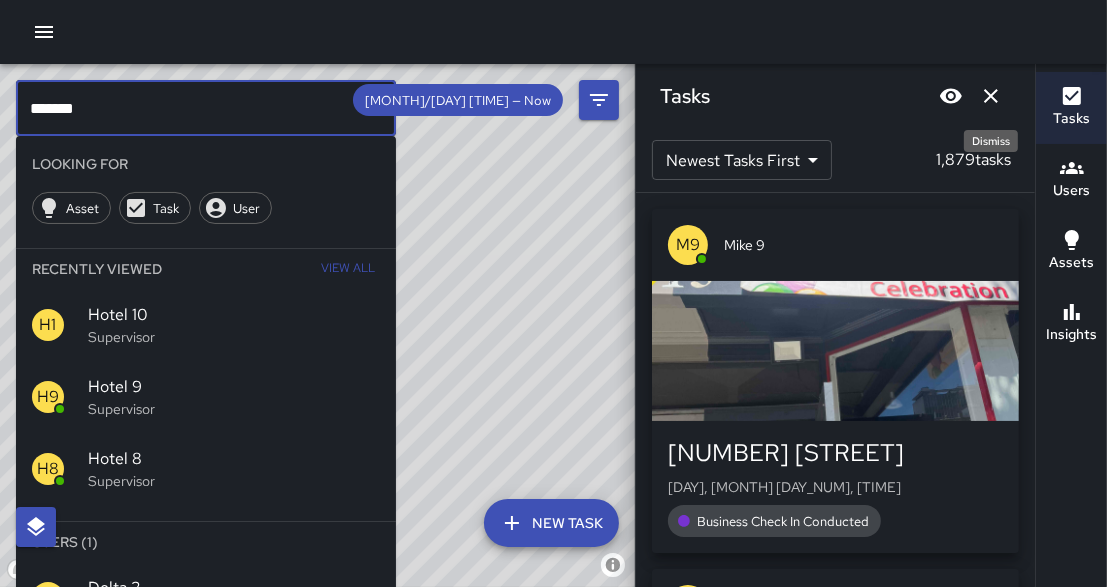 click 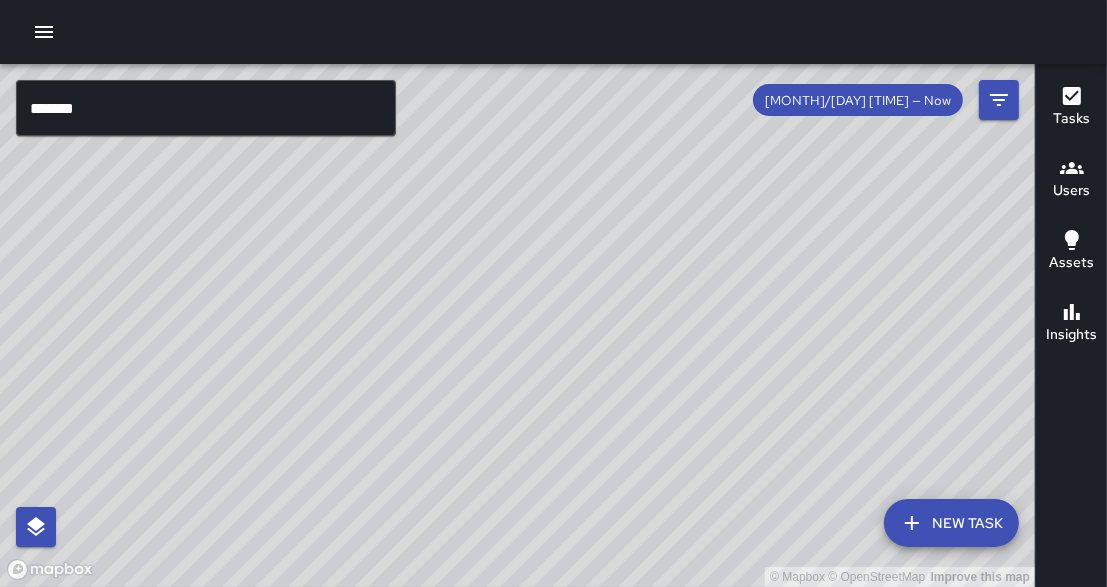 click on "*******" at bounding box center [206, 108] 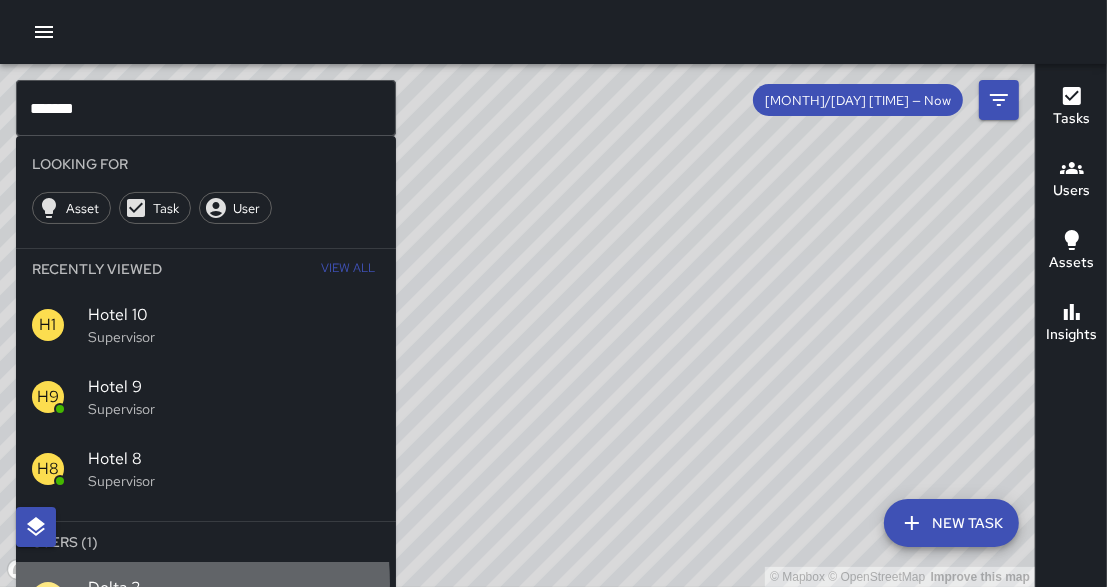 click on "Delta 2" at bounding box center [234, 588] 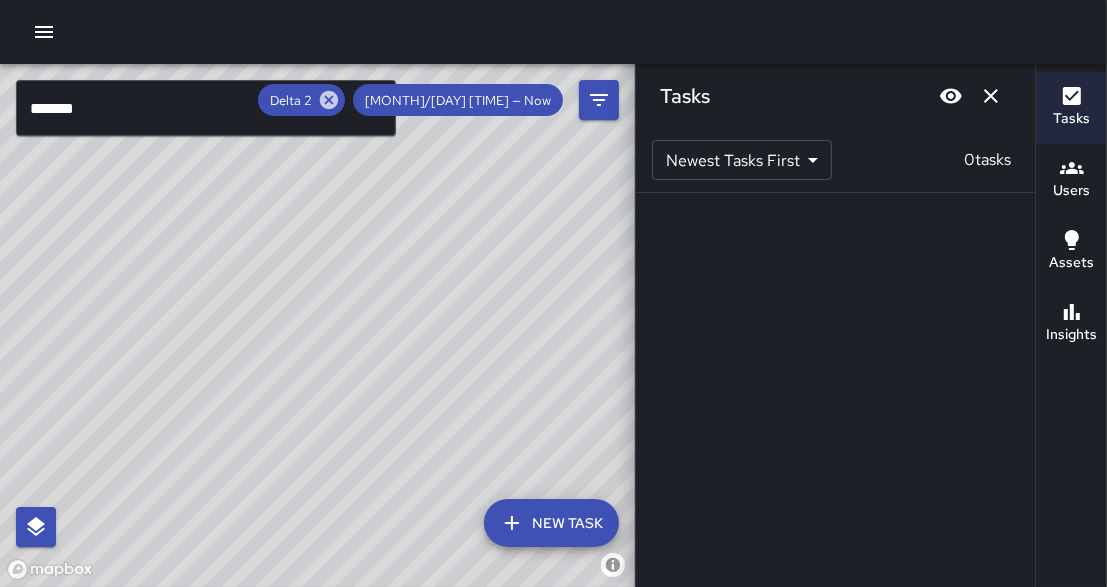 click 